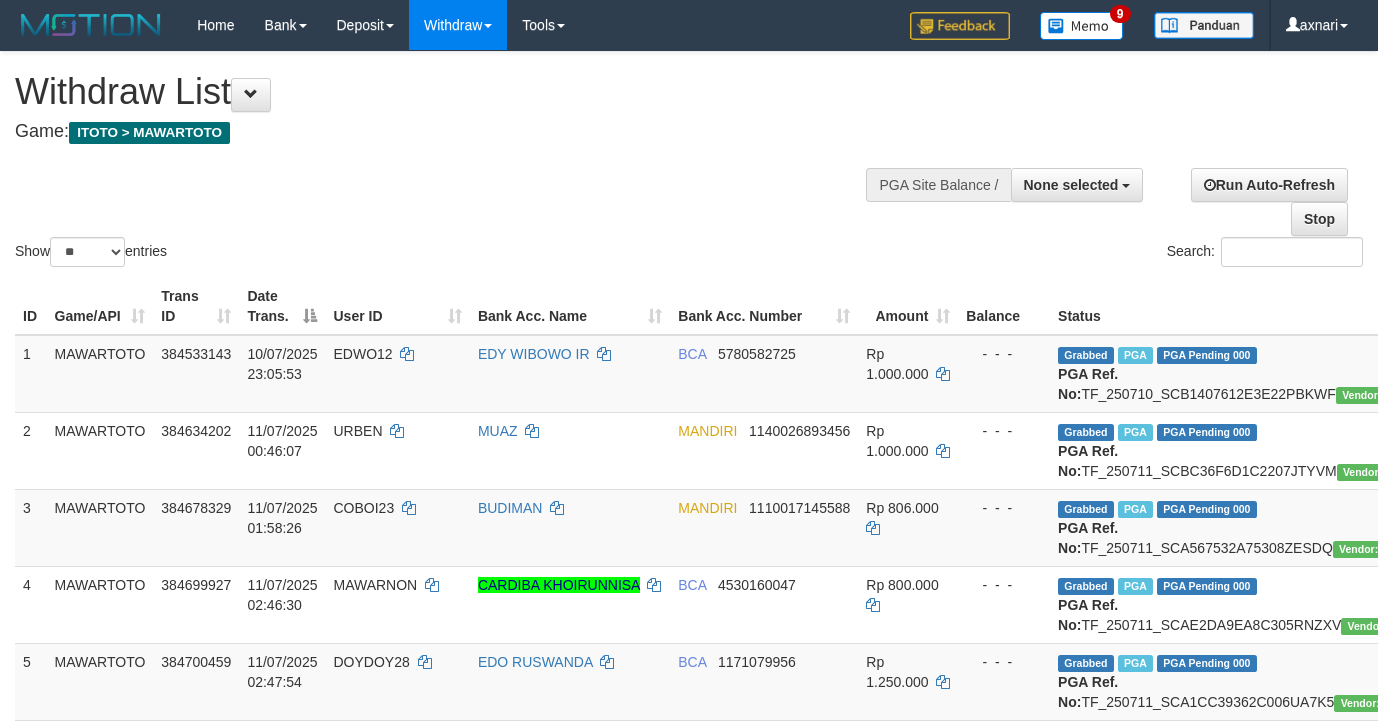 select 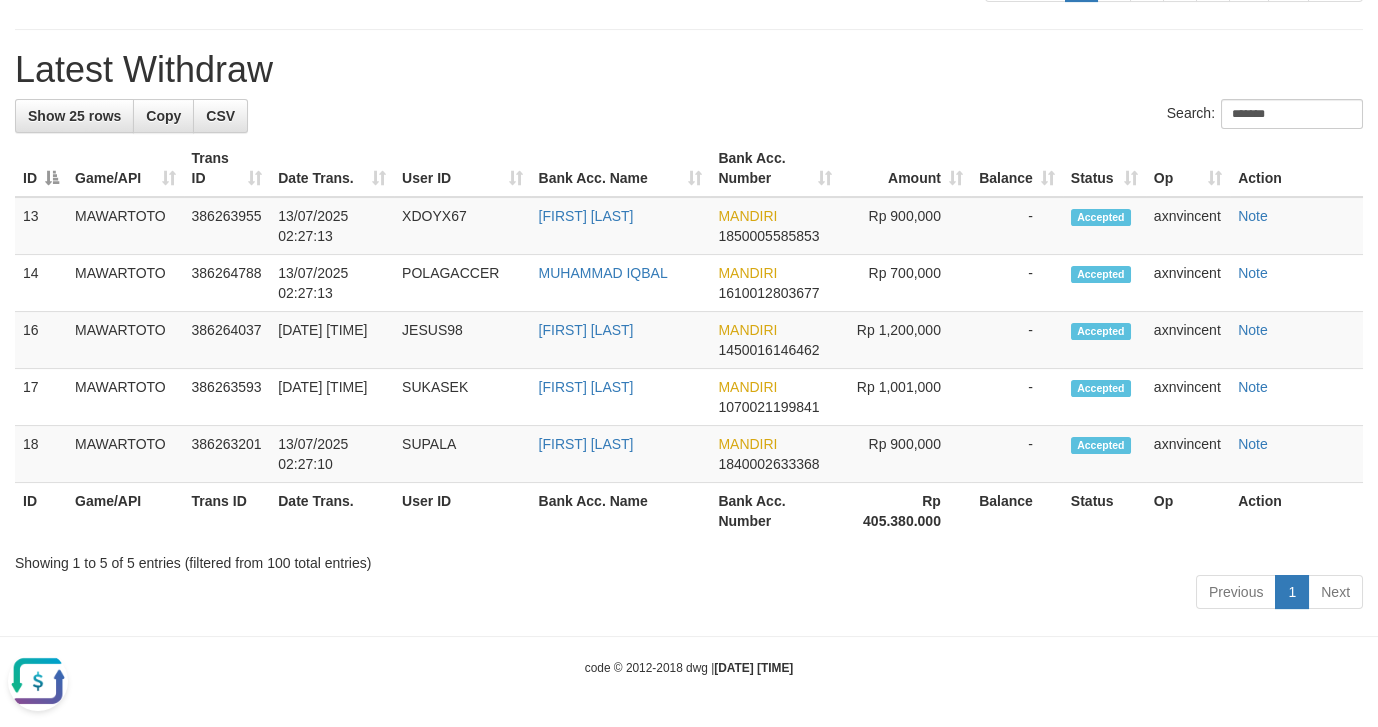 scroll, scrollTop: 0, scrollLeft: 0, axis: both 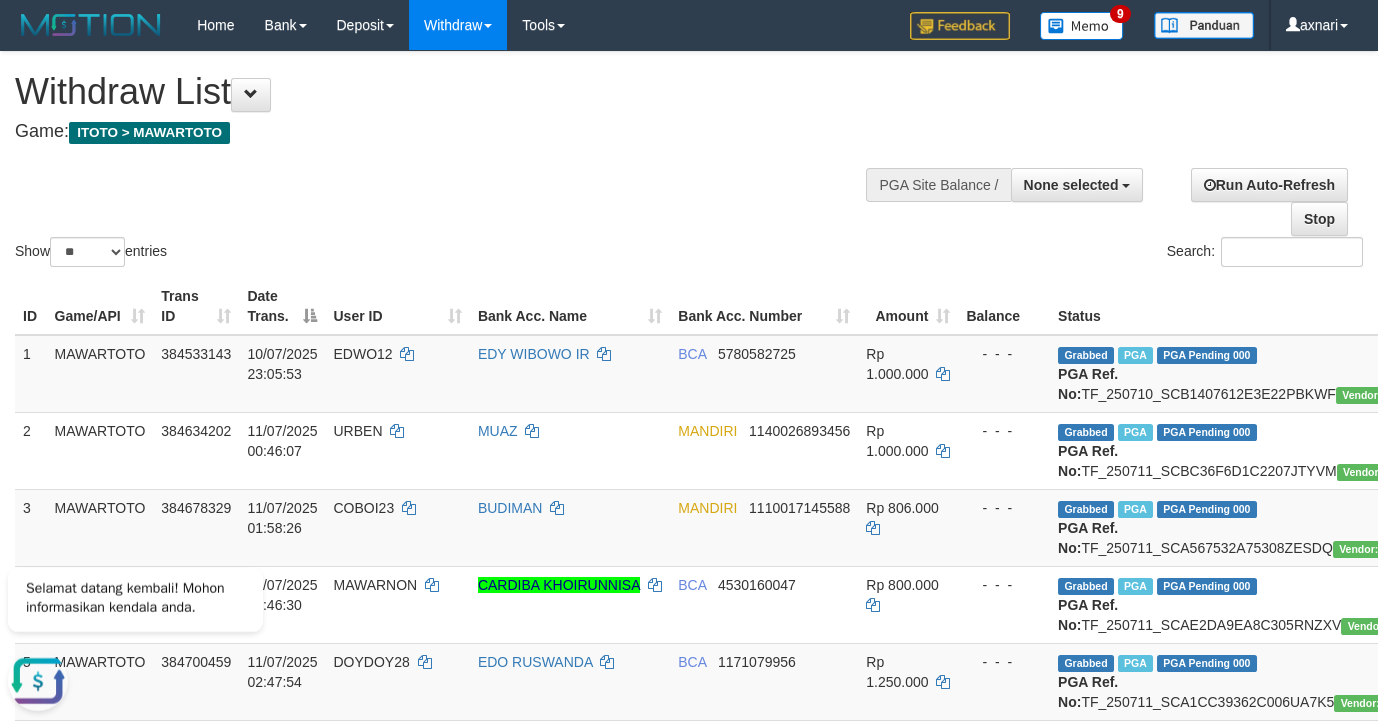click on "Run Auto-Refresh
Stop" at bounding box center (1258, 202) 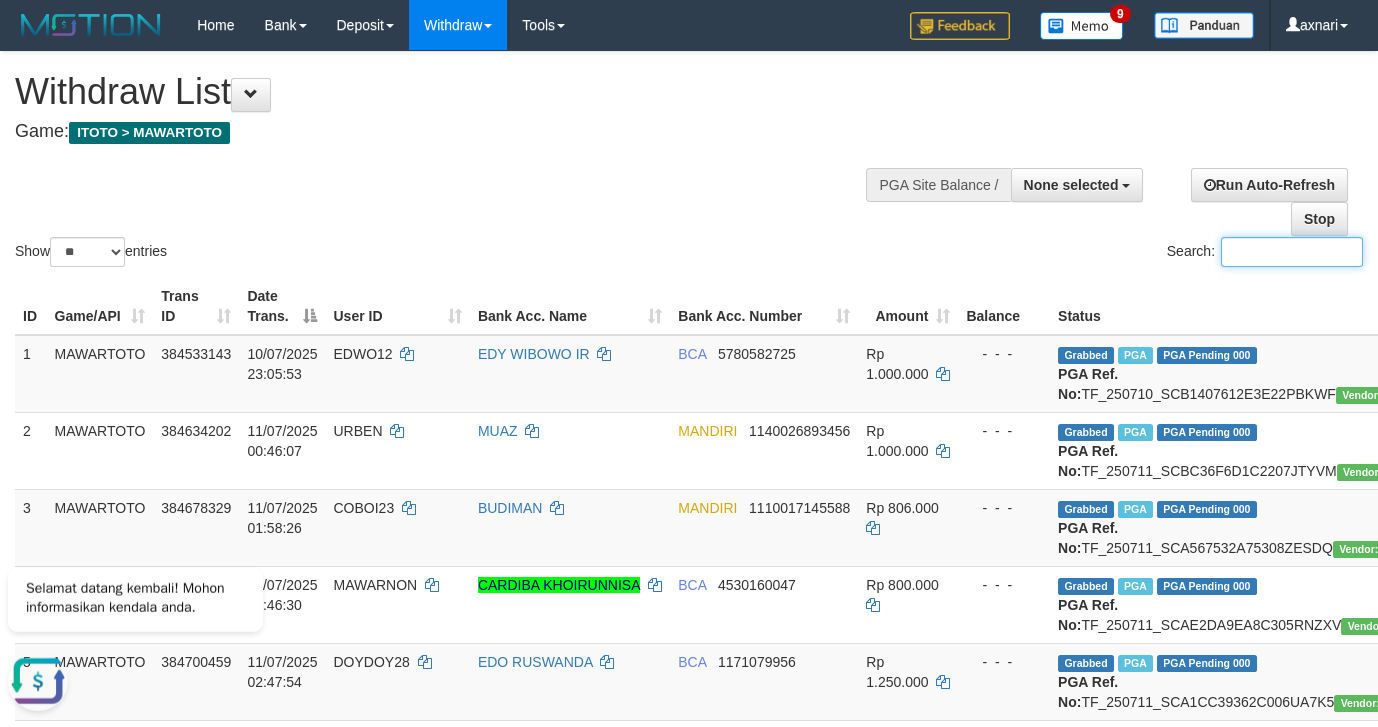 click on "Search:" at bounding box center (1292, 252) 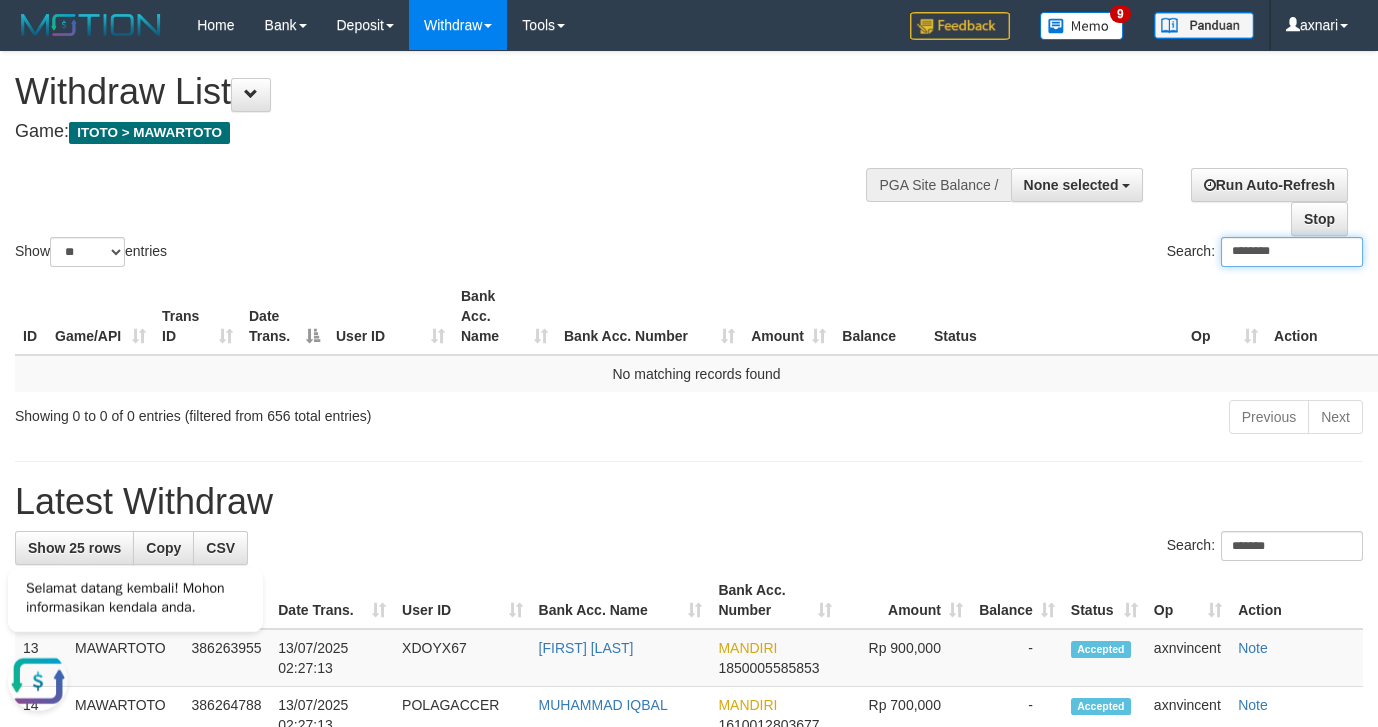 click on "********" at bounding box center [1292, 252] 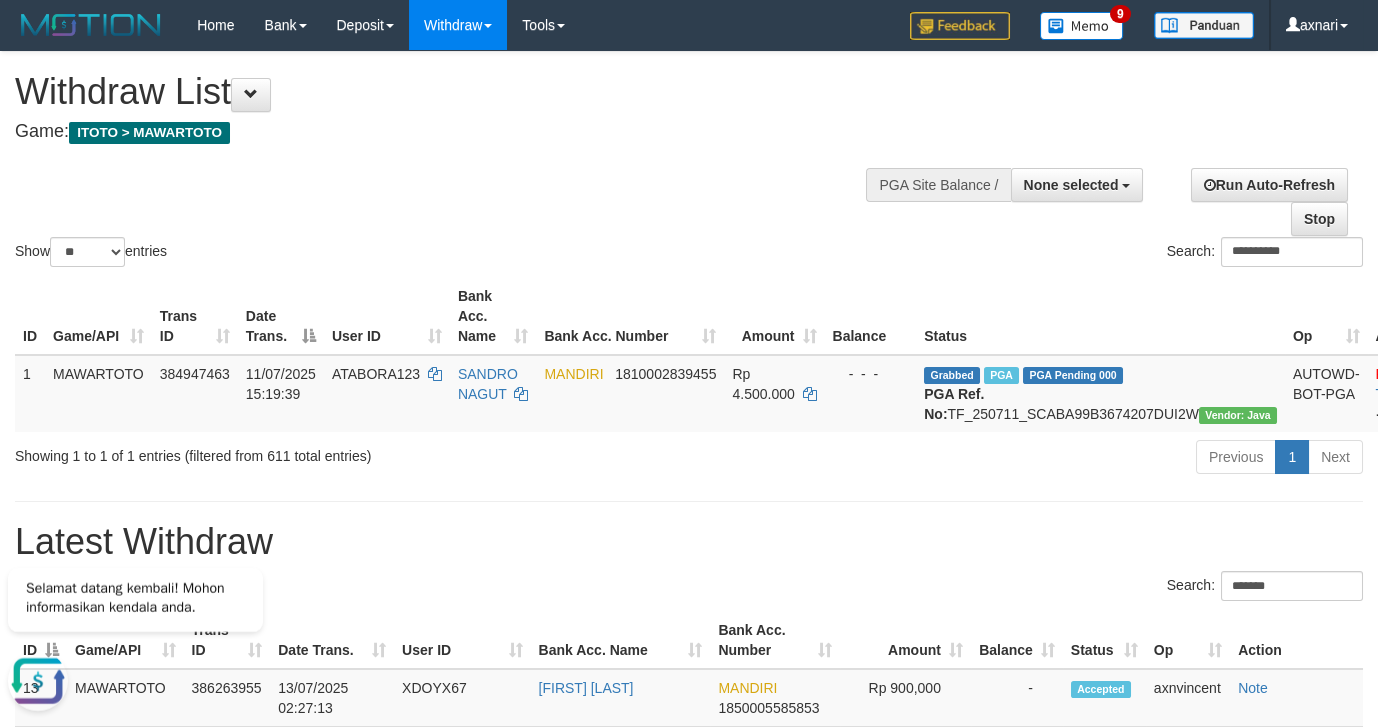 click on "**********" at bounding box center (689, 161) 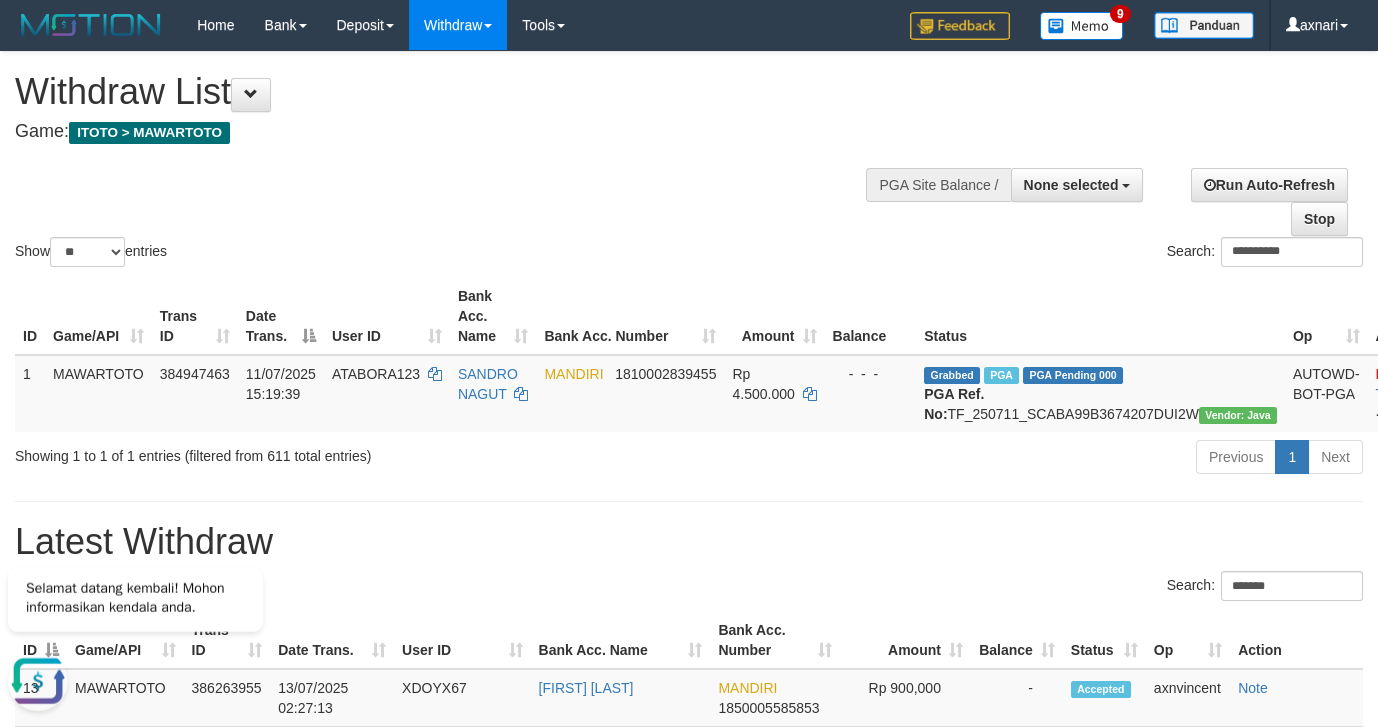 drag, startPoint x: 1270, startPoint y: 272, endPoint x: 1275, endPoint y: 262, distance: 11.18034 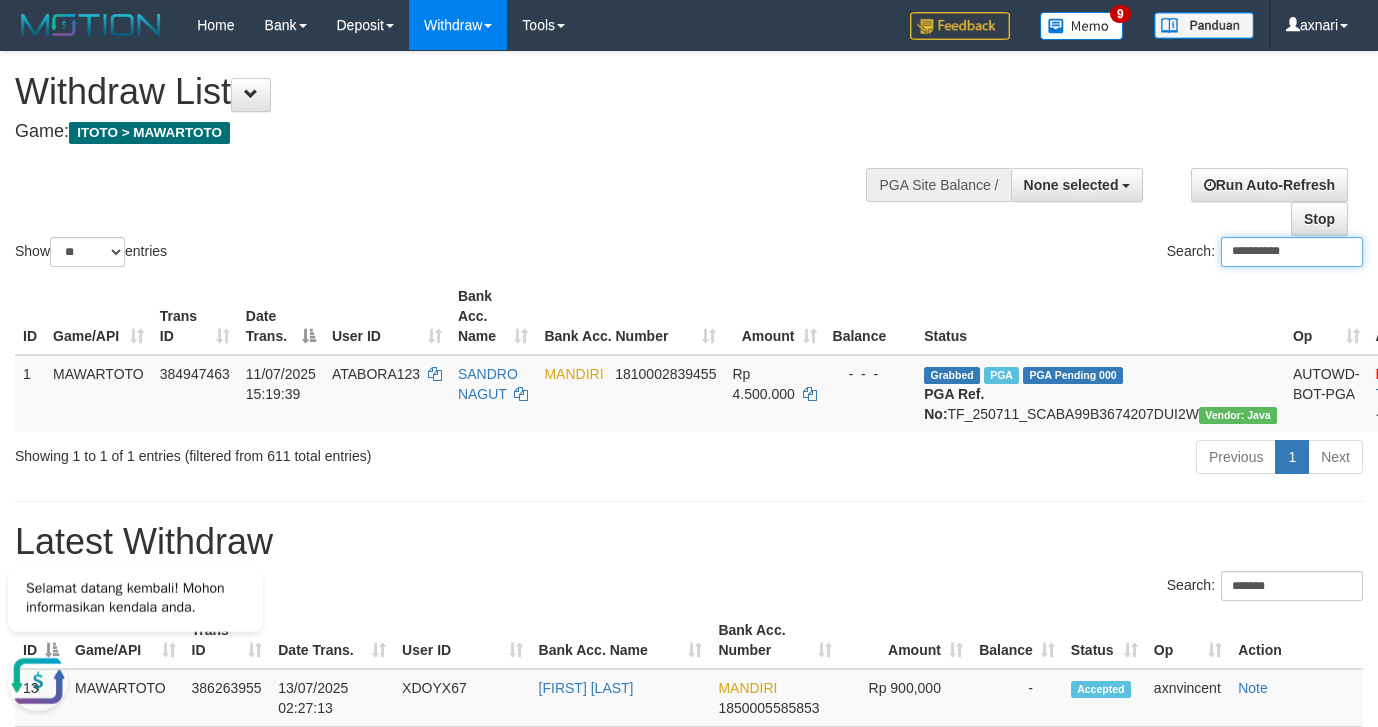 click on "**********" at bounding box center [1292, 252] 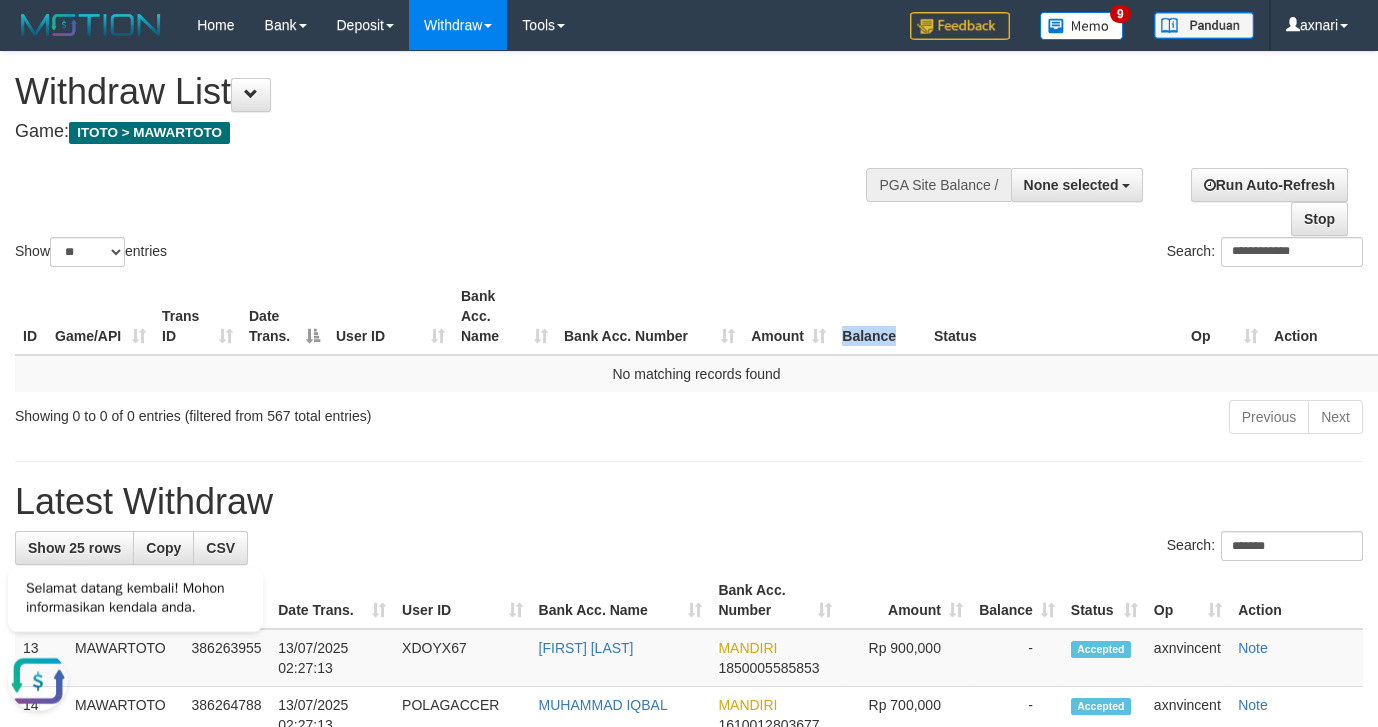 click on "Status" at bounding box center [1054, 316] 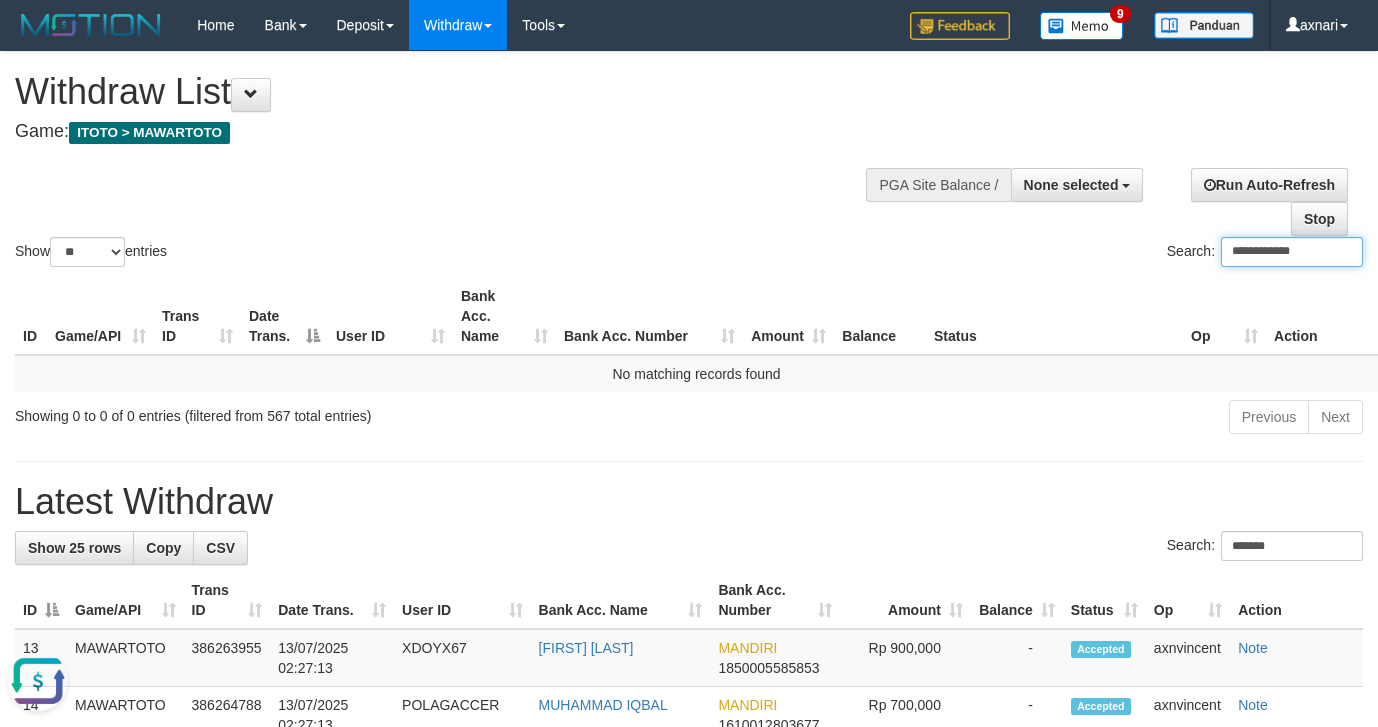 click on "**********" at bounding box center (1292, 252) 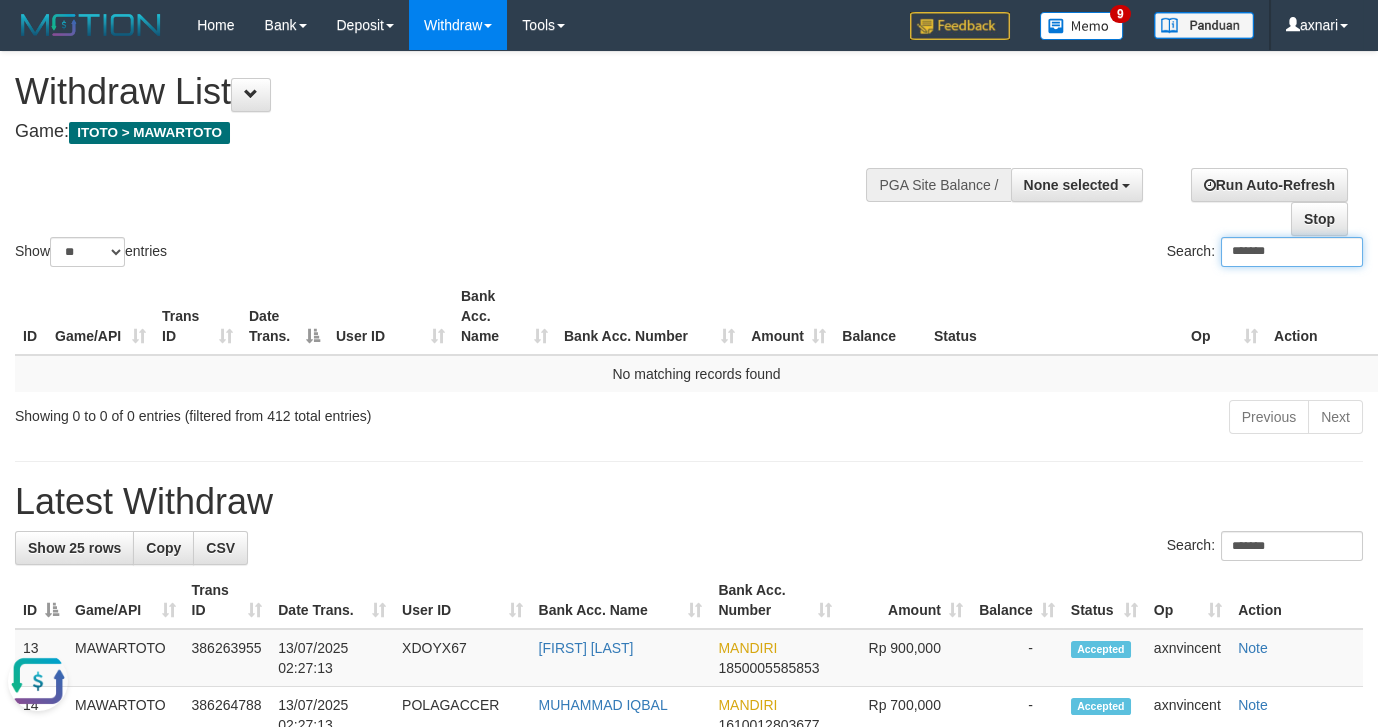 type on "*******" 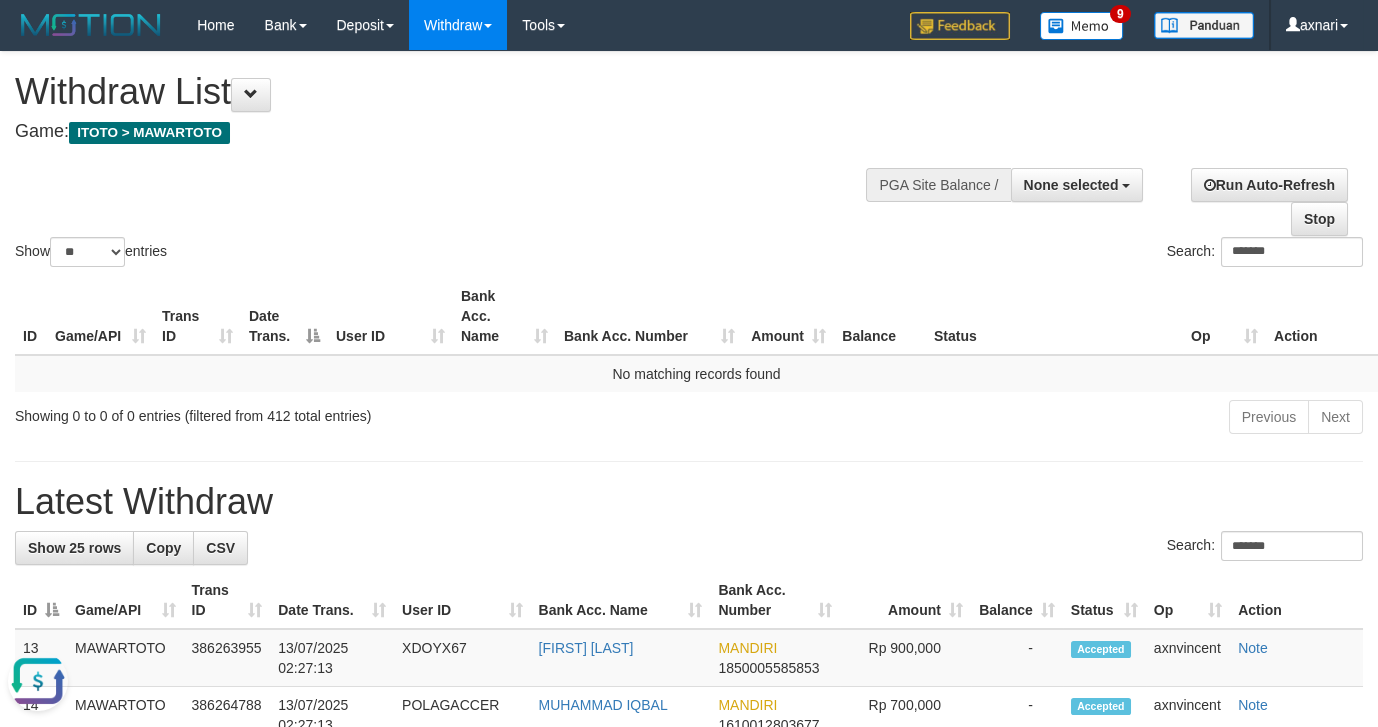 drag, startPoint x: 901, startPoint y: 417, endPoint x: 105, endPoint y: 706, distance: 846.8394 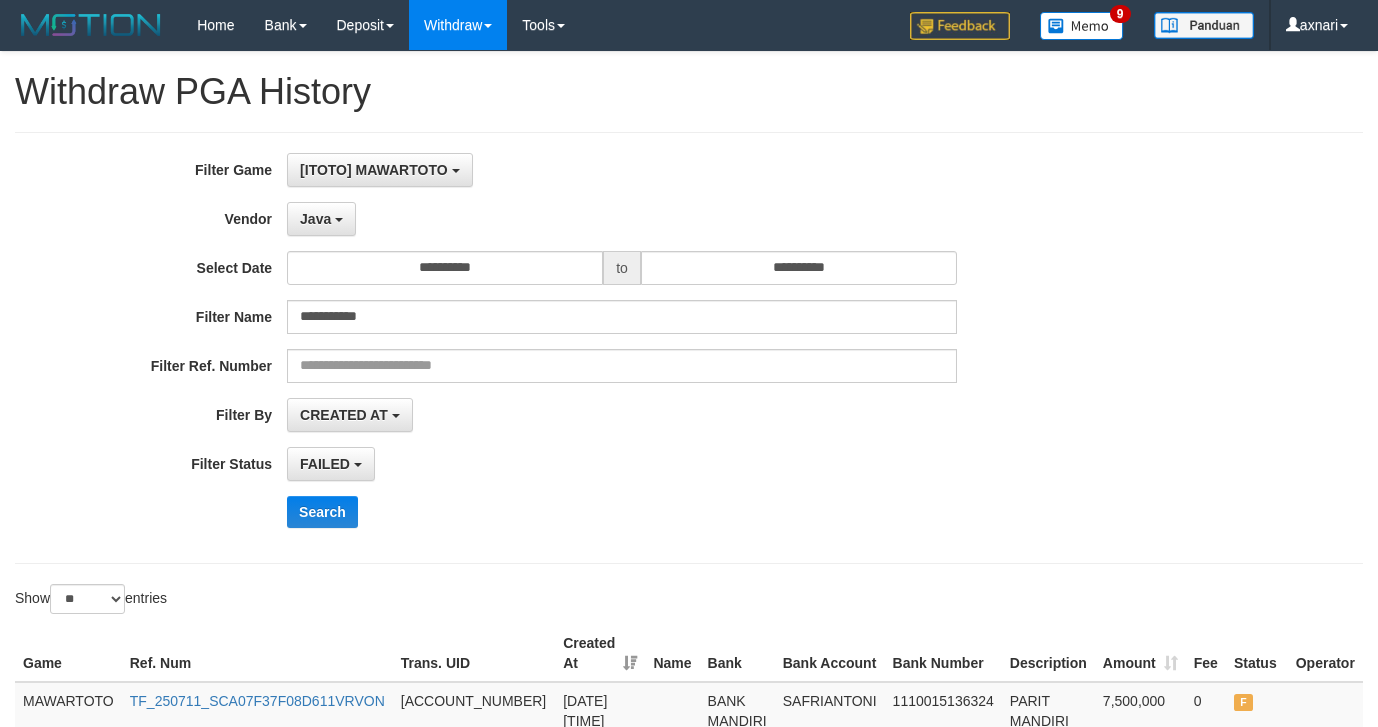 select on "**********" 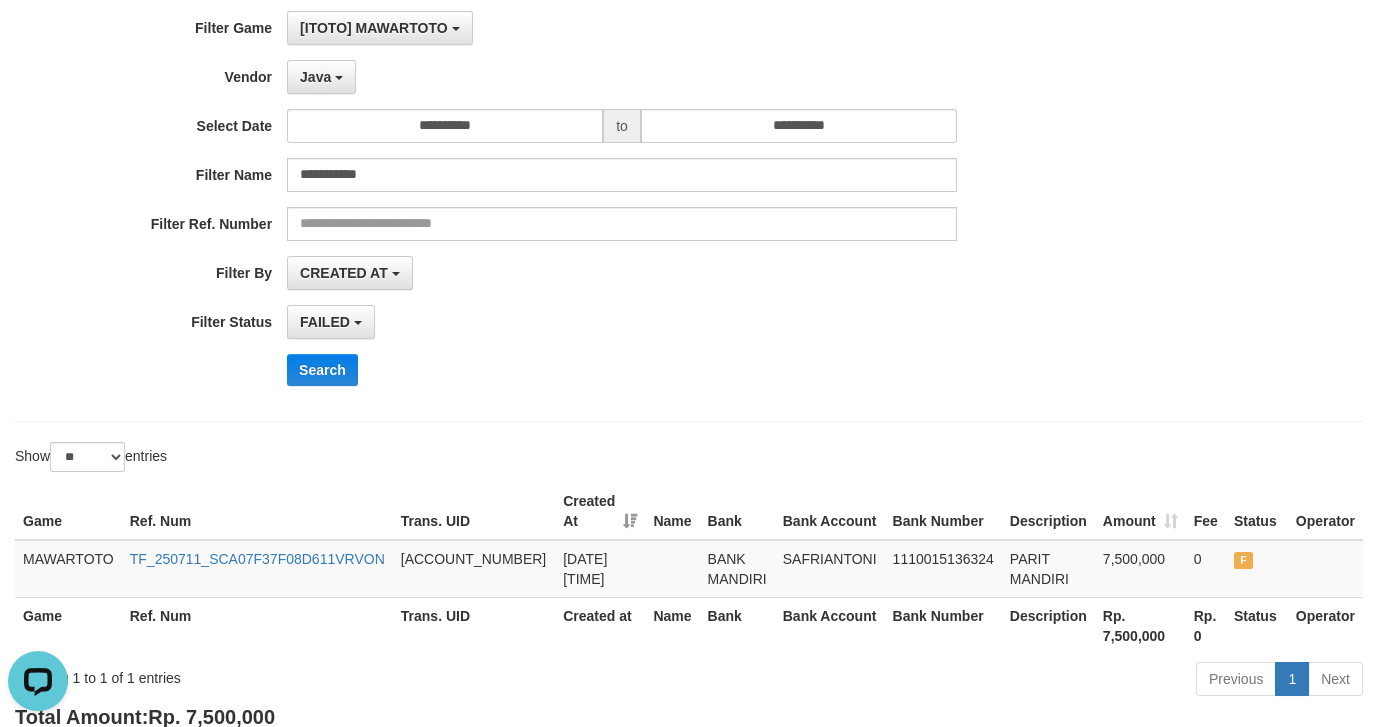 scroll, scrollTop: 0, scrollLeft: 0, axis: both 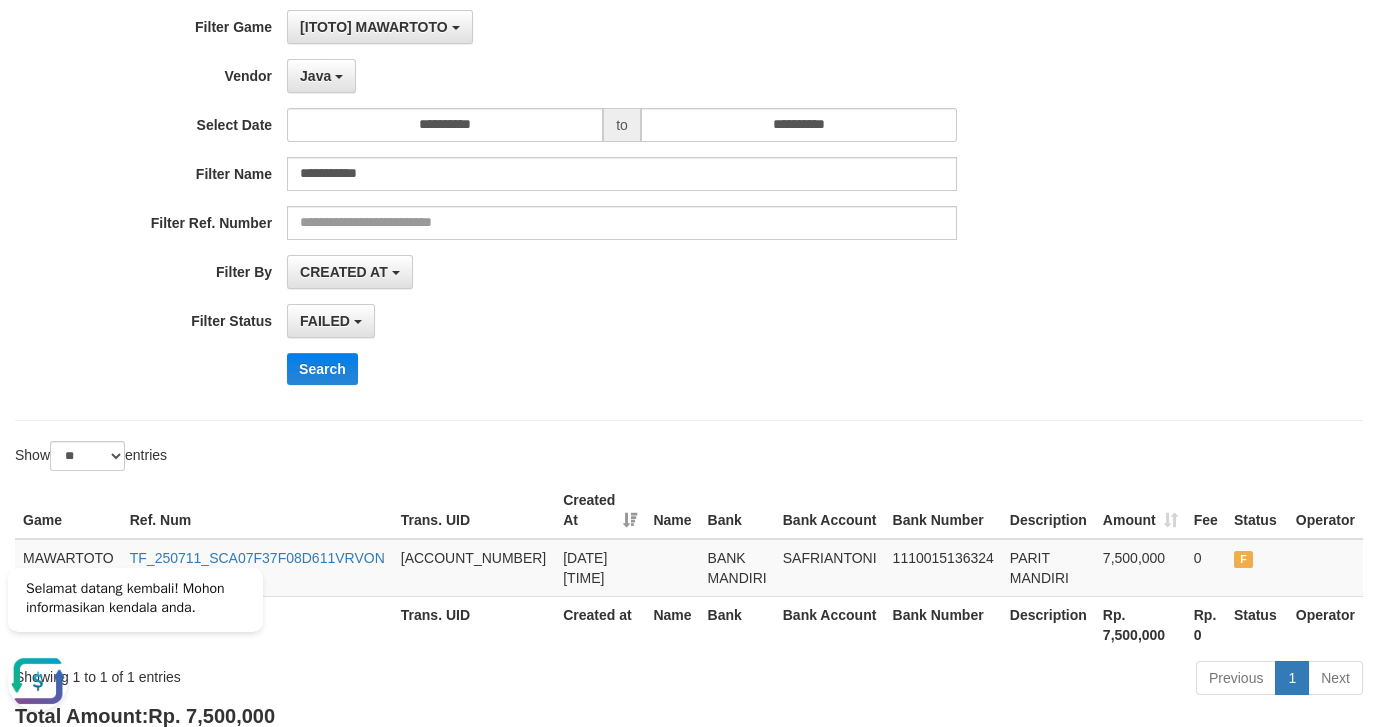 click on "**********" at bounding box center (689, 334) 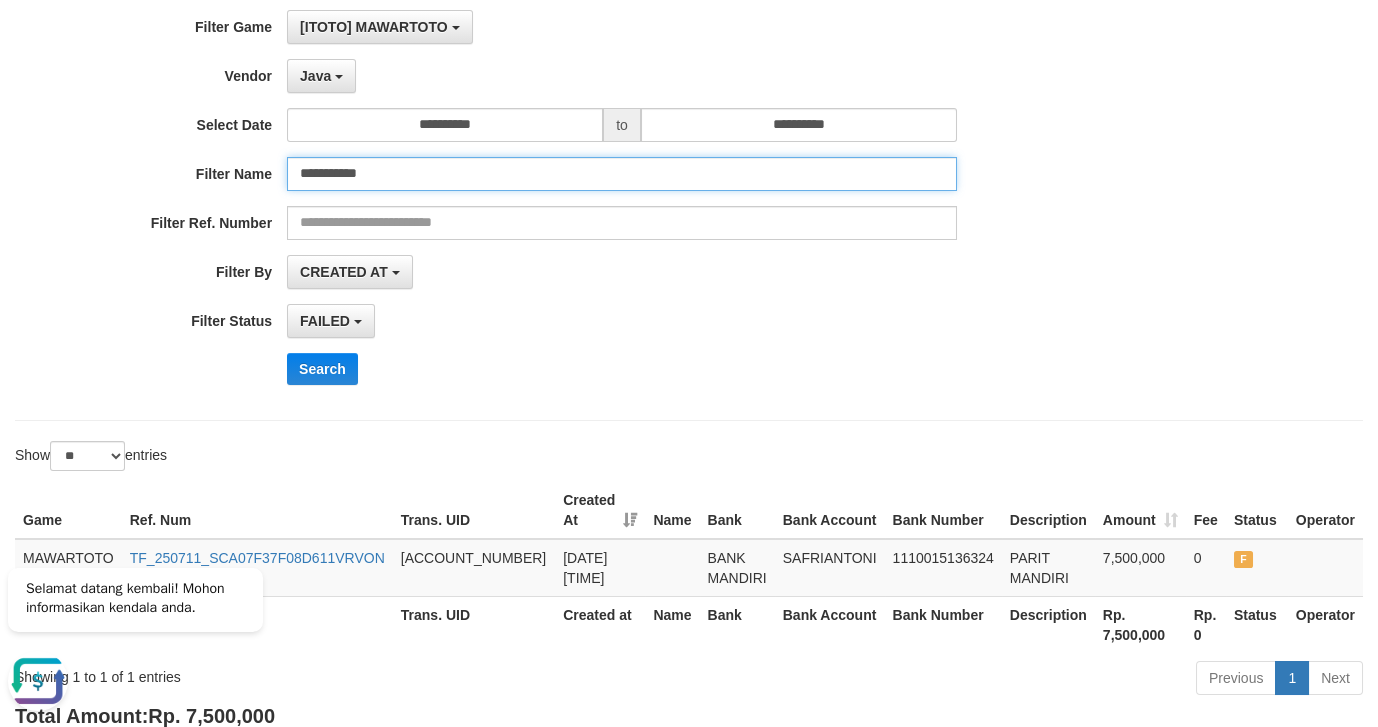 click on "**********" at bounding box center [622, 174] 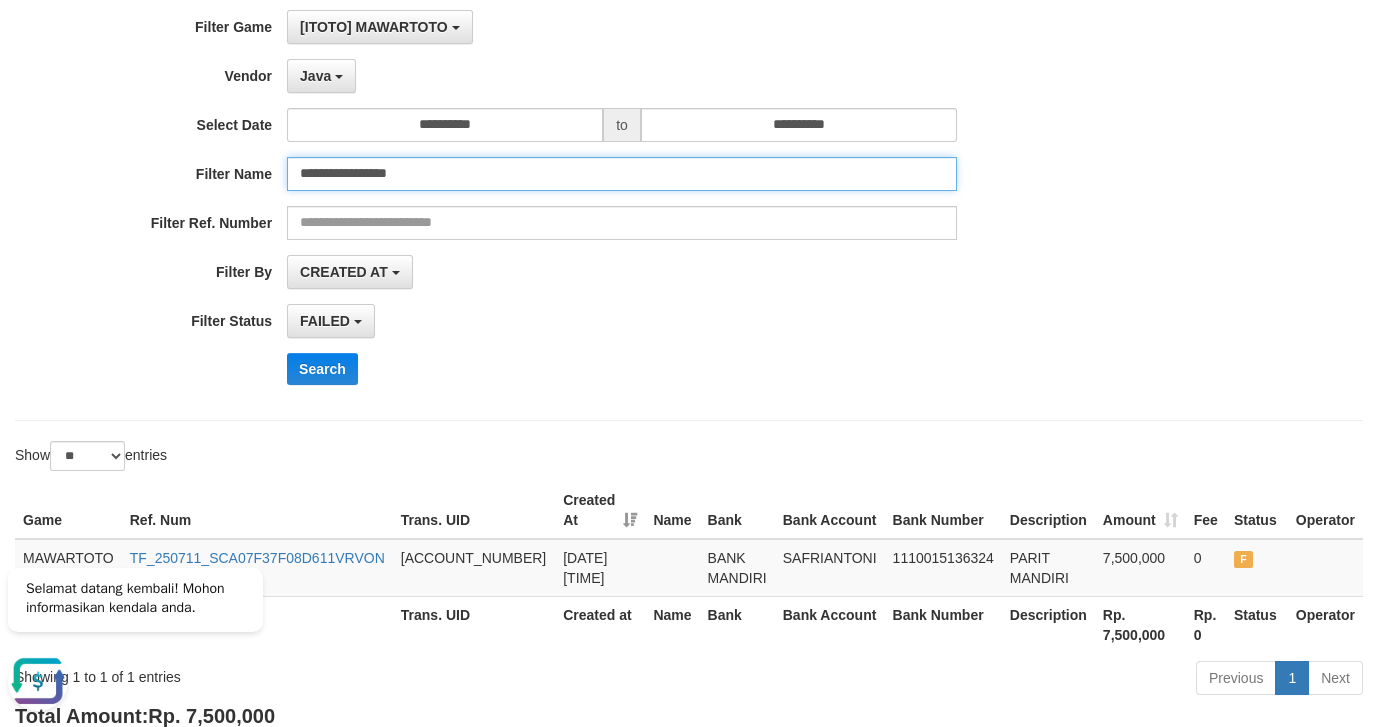click on "Search" at bounding box center [322, 369] 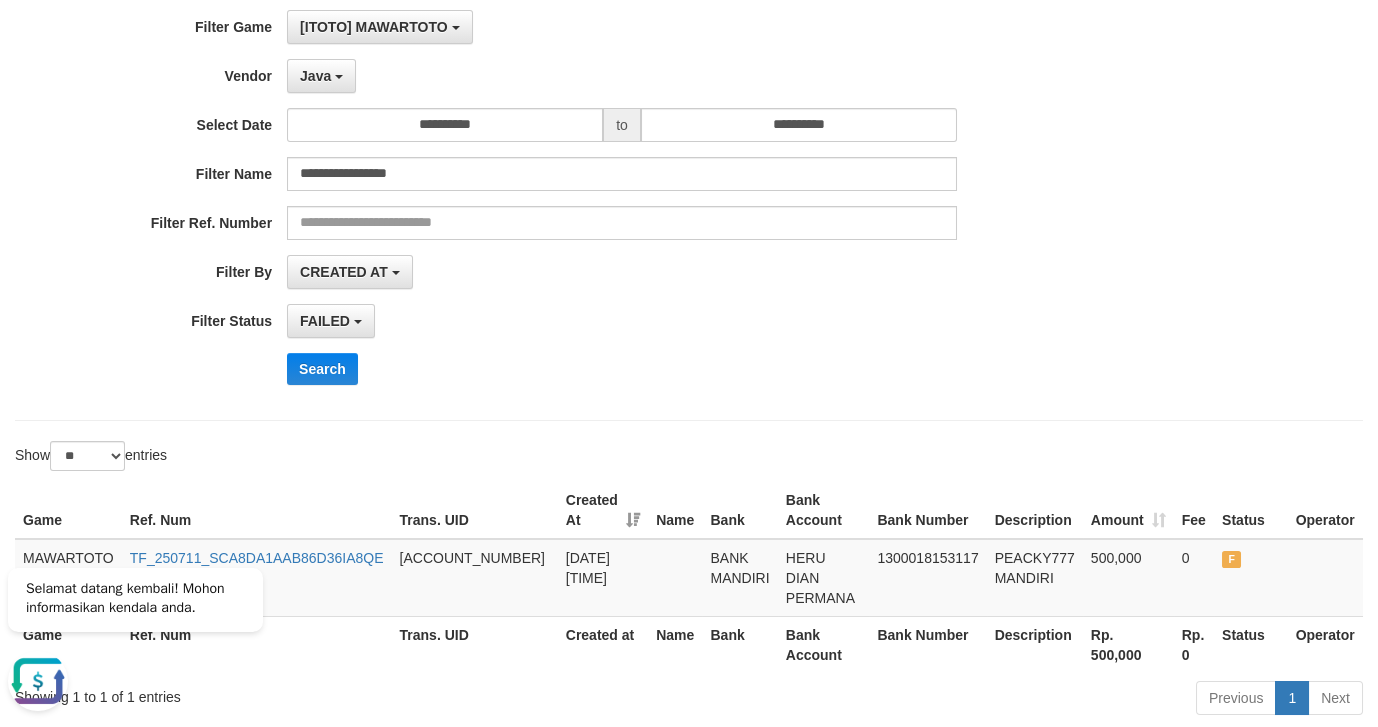 click on "**********" at bounding box center (574, 205) 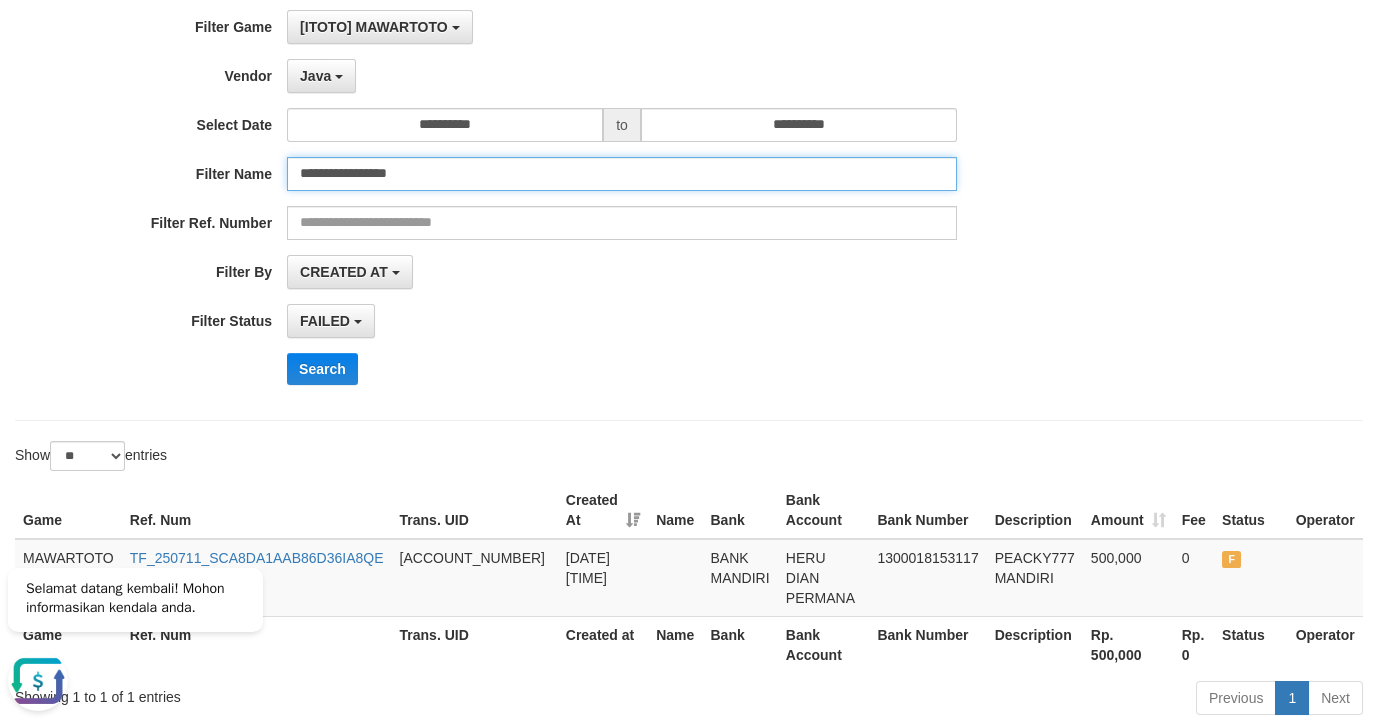 click on "**********" at bounding box center [622, 174] 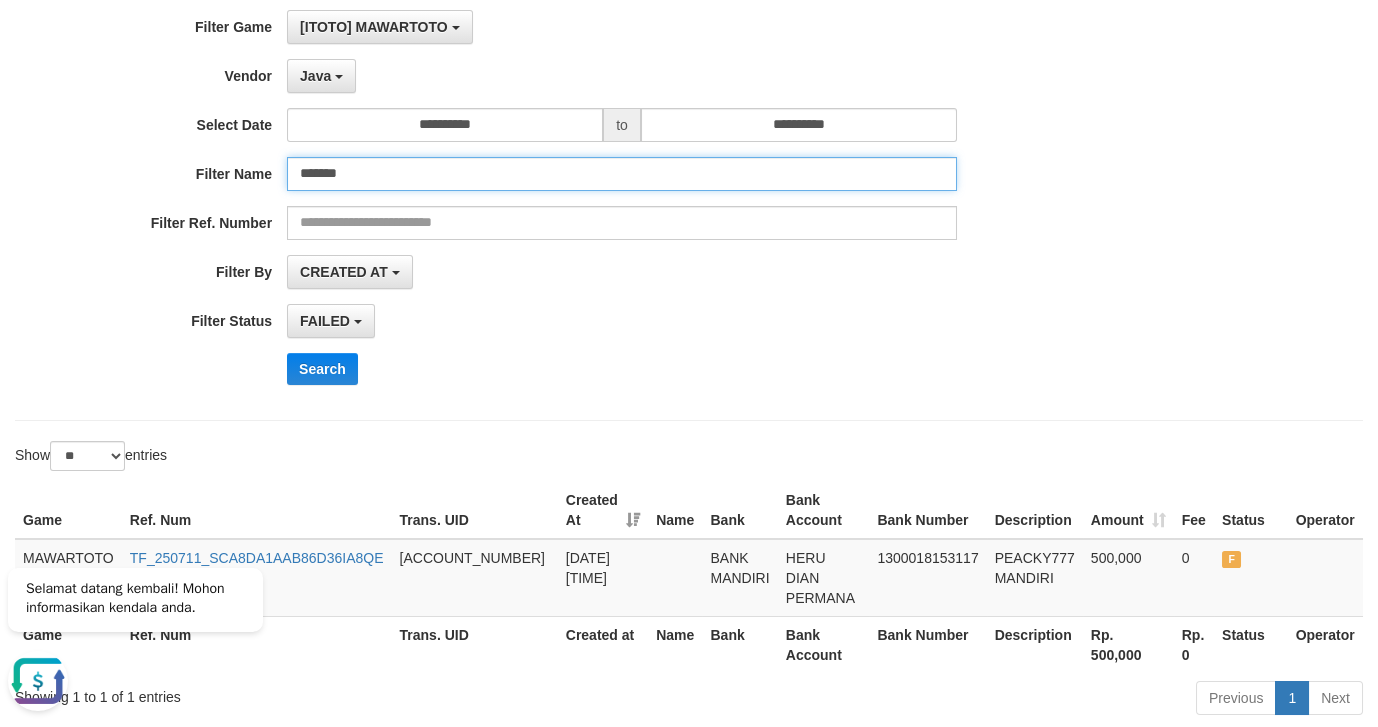 type on "*******" 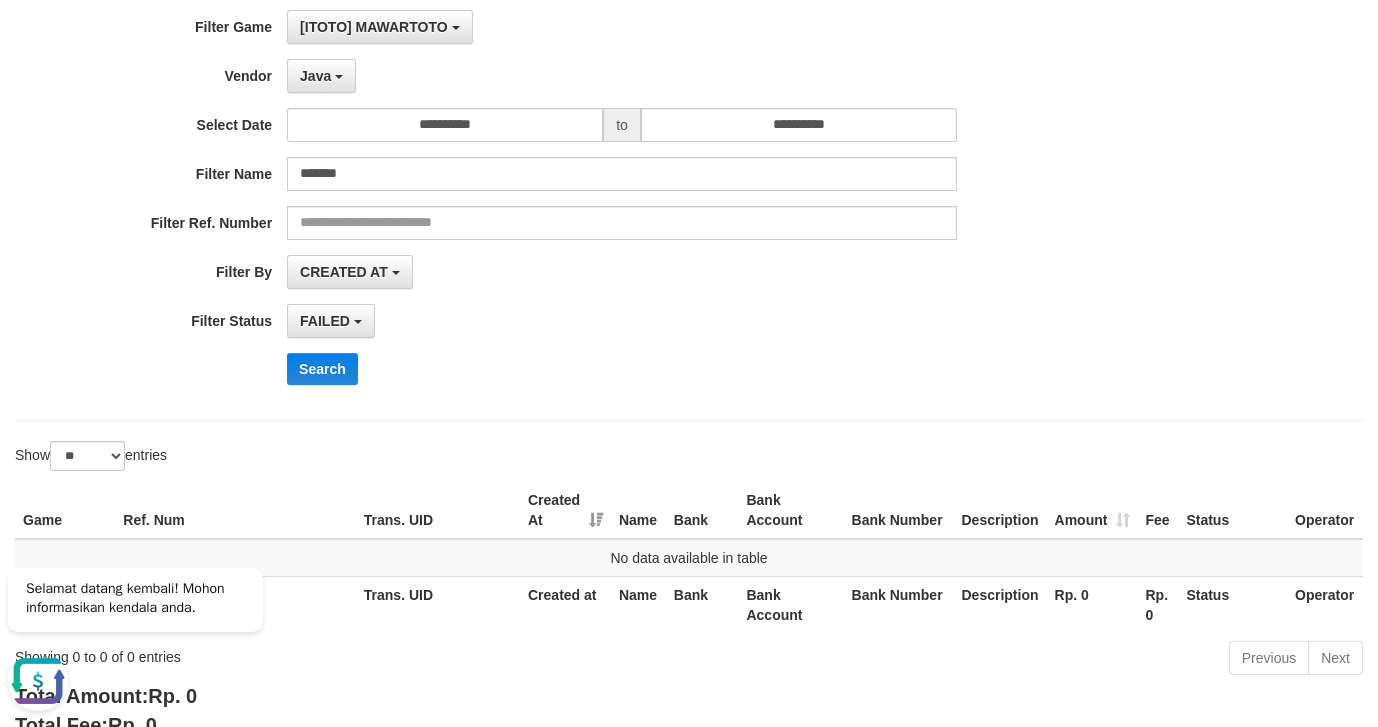 click on "**********" at bounding box center [574, 205] 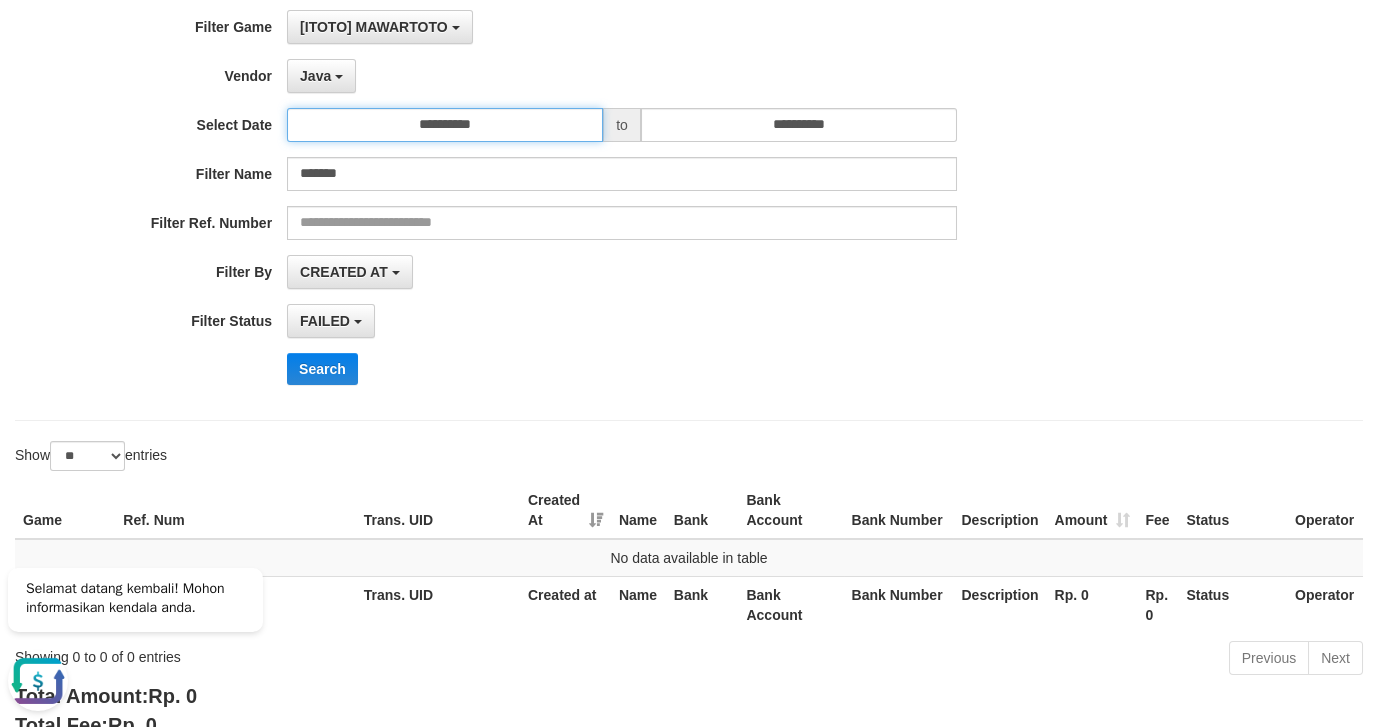 click on "**********" at bounding box center (445, 125) 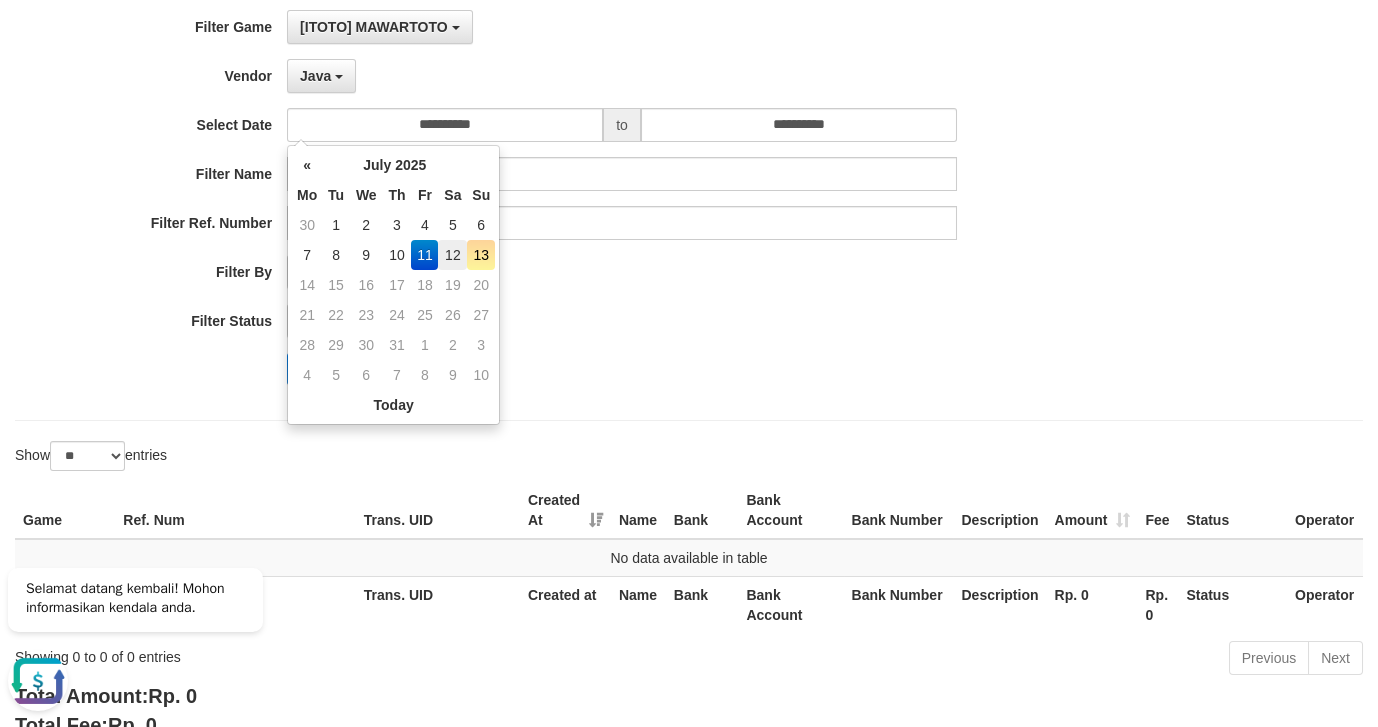 click on "12" at bounding box center (452, 255) 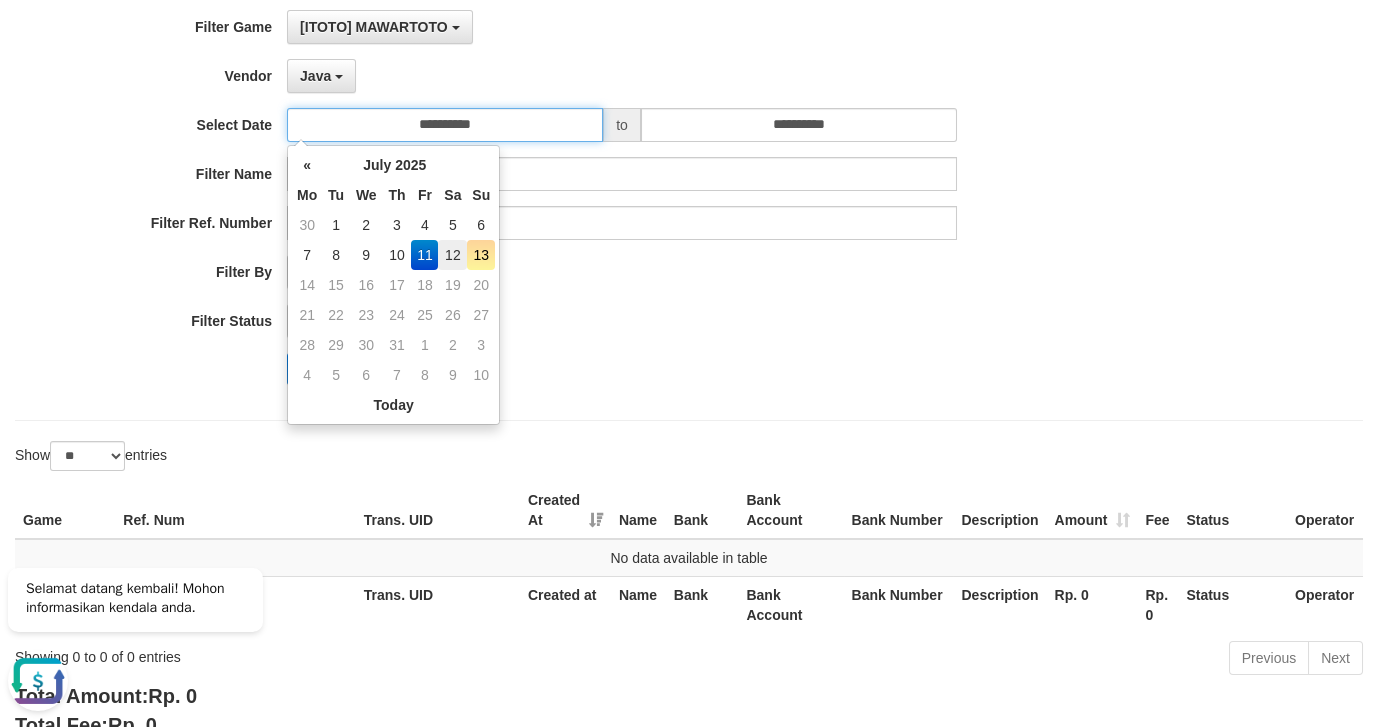 type on "**********" 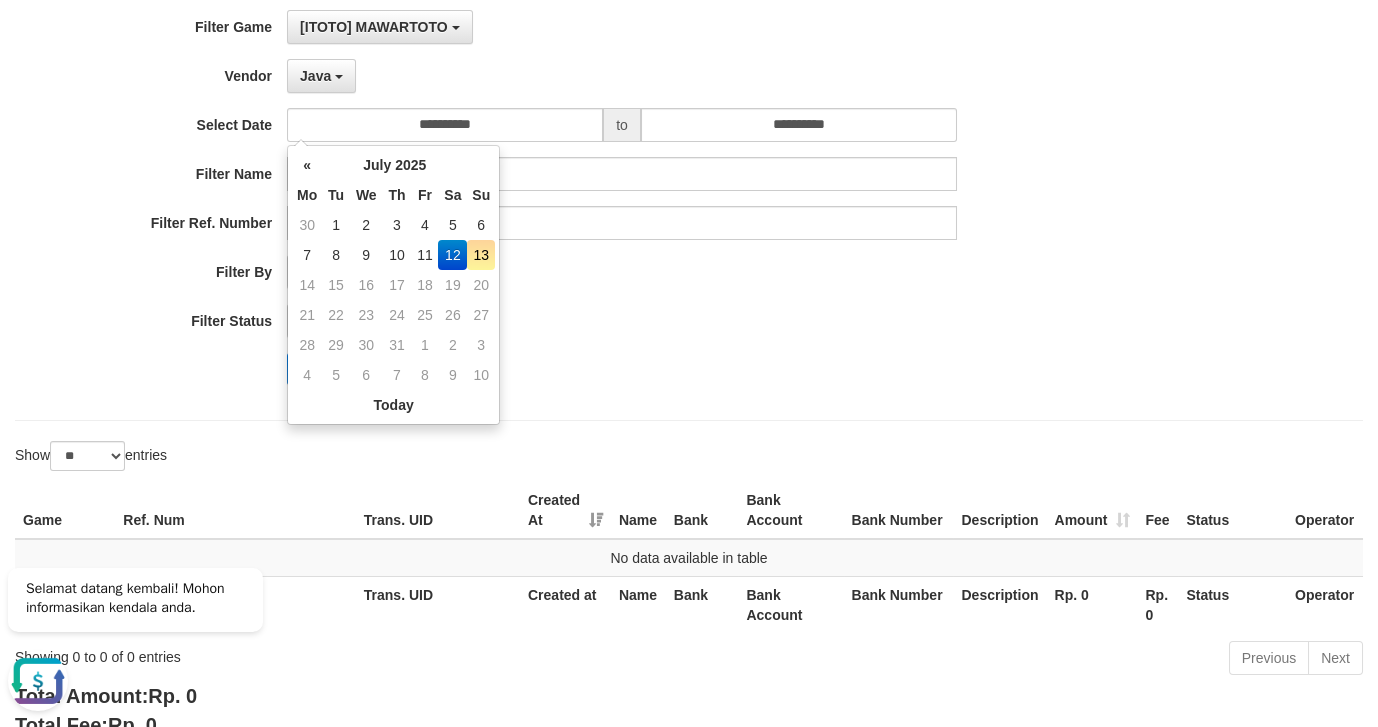 click on "12" at bounding box center [452, 255] 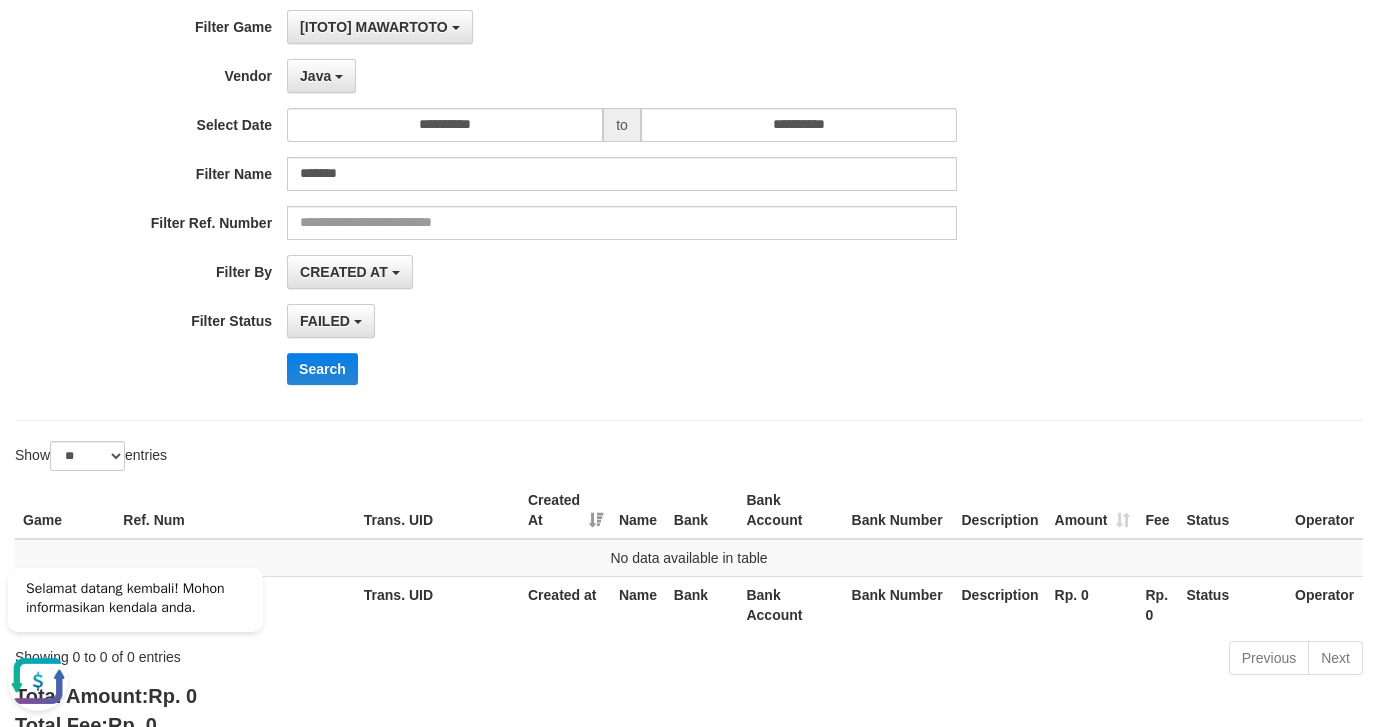 click on "Search" at bounding box center (717, 369) 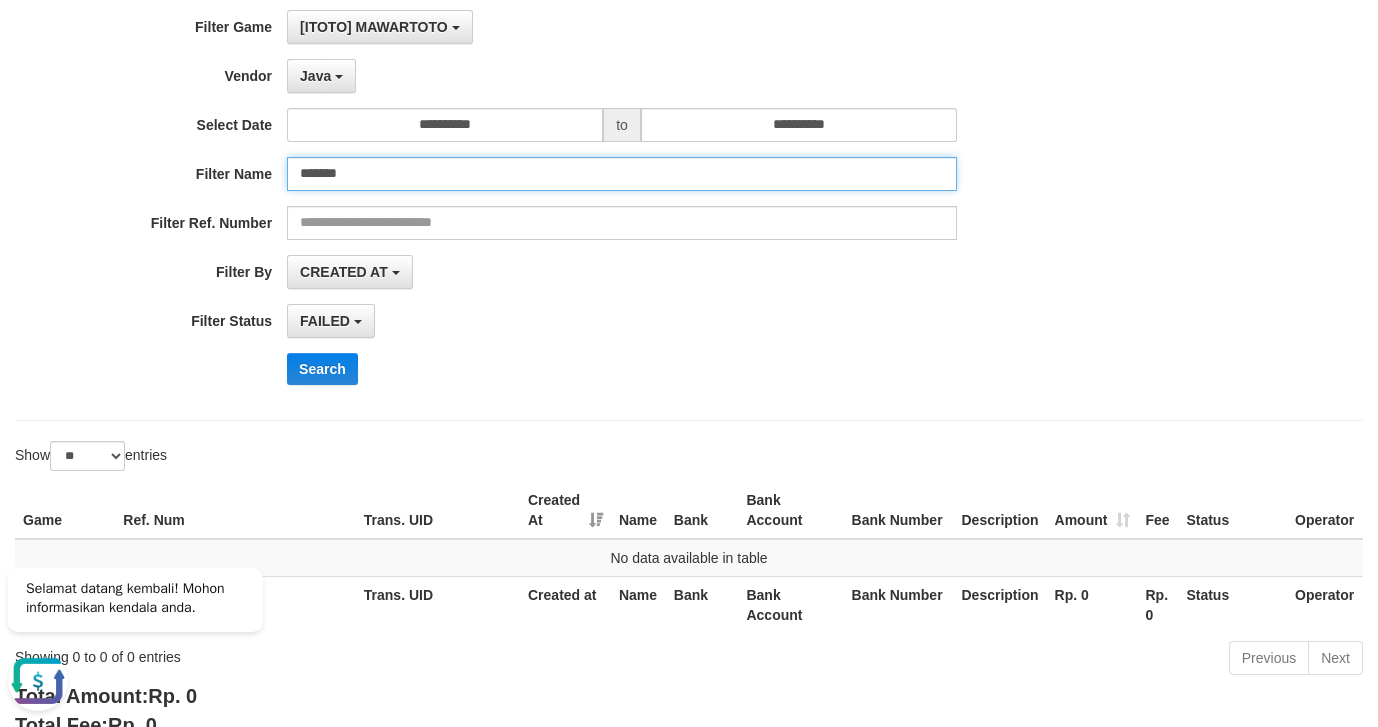 click on "*******" at bounding box center [622, 174] 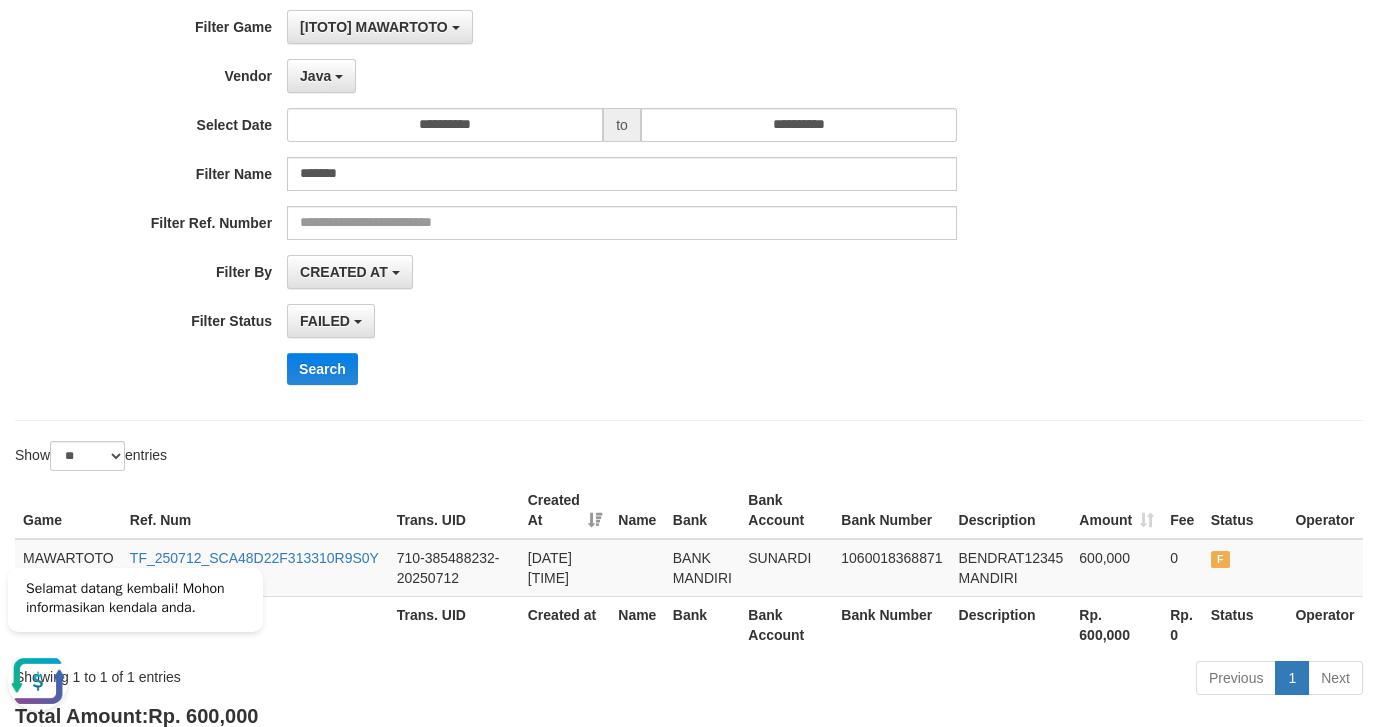 click on "**********" at bounding box center [574, 205] 